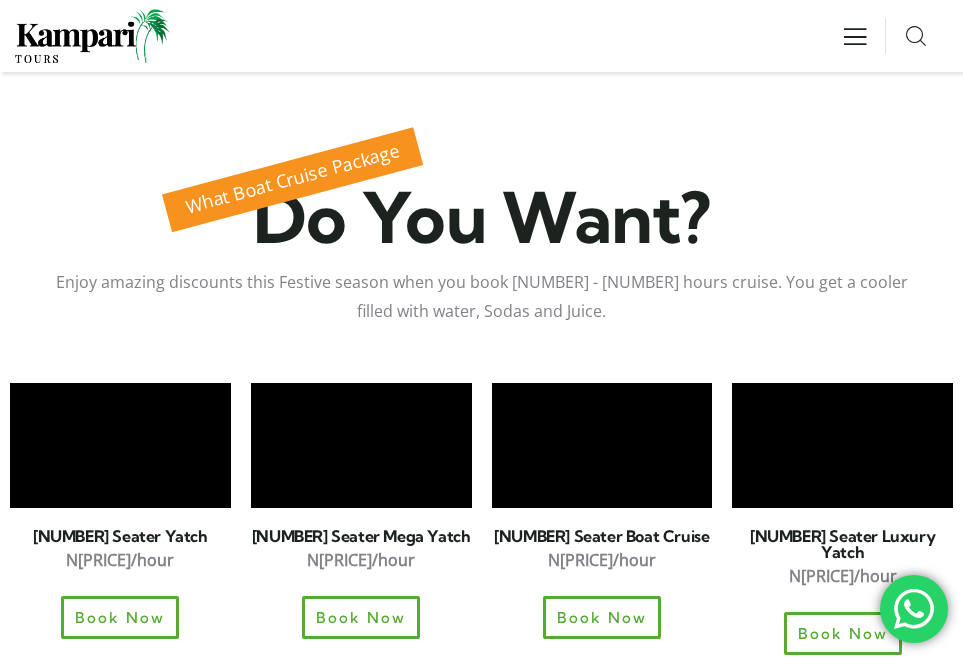 scroll, scrollTop: 1011, scrollLeft: 0, axis: vertical 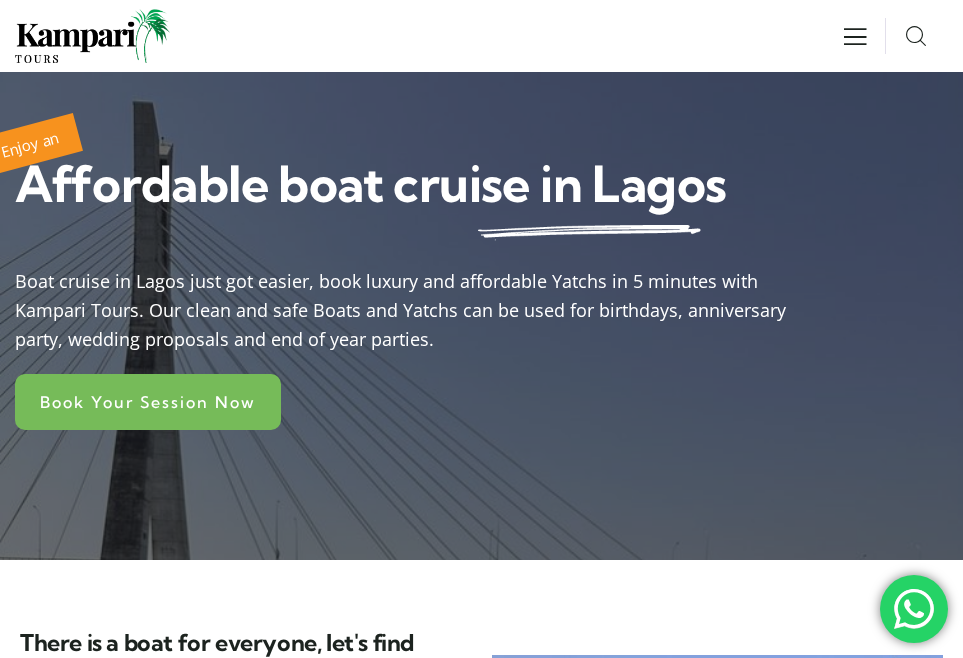 click at bounding box center [855, 37] 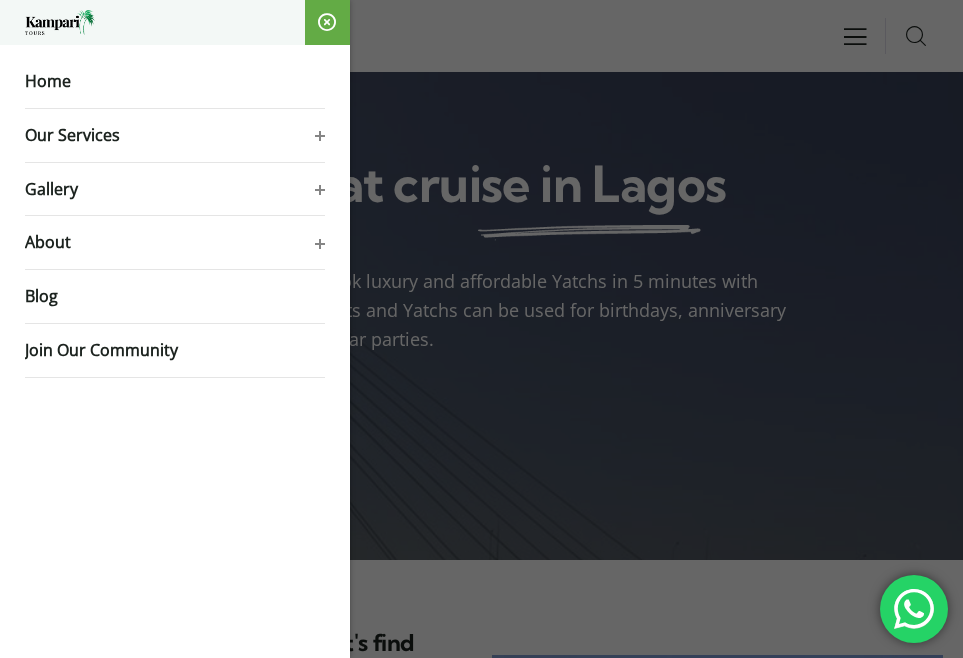 click at bounding box center (0, 0) 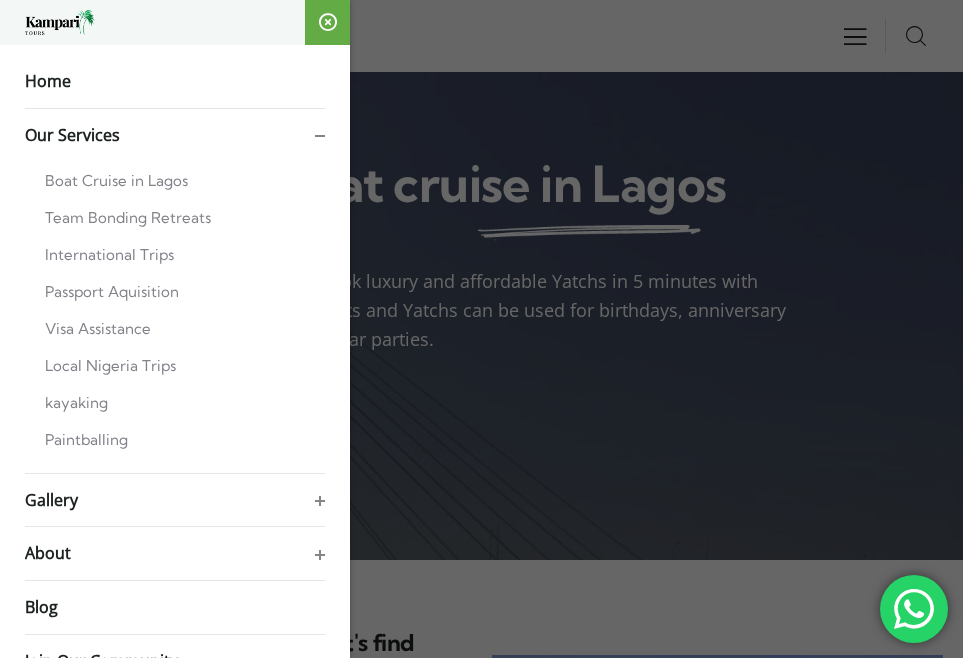 click at bounding box center [0, 0] 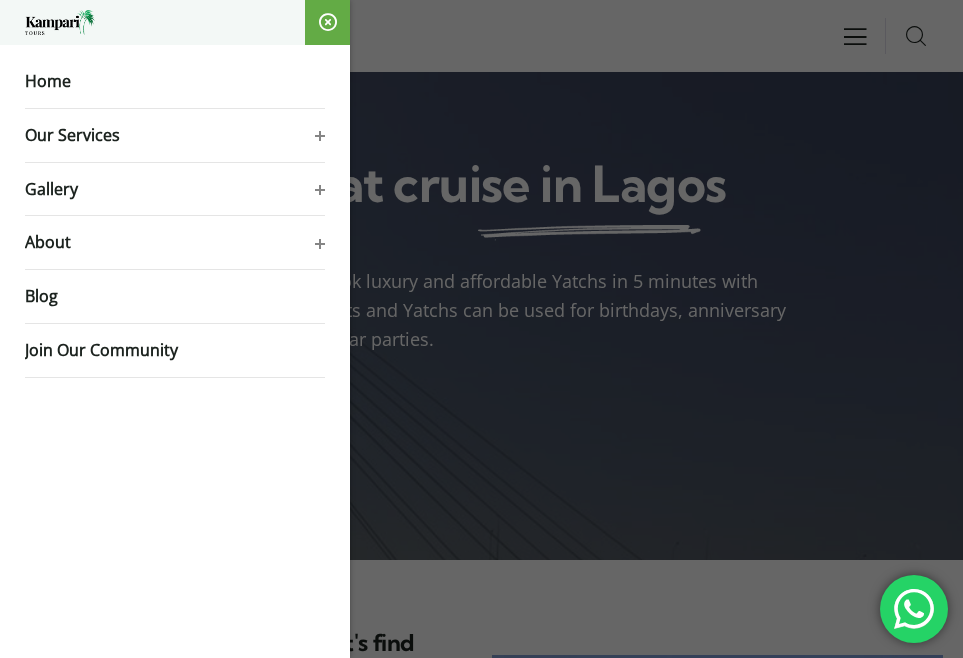 click at bounding box center (0, 0) 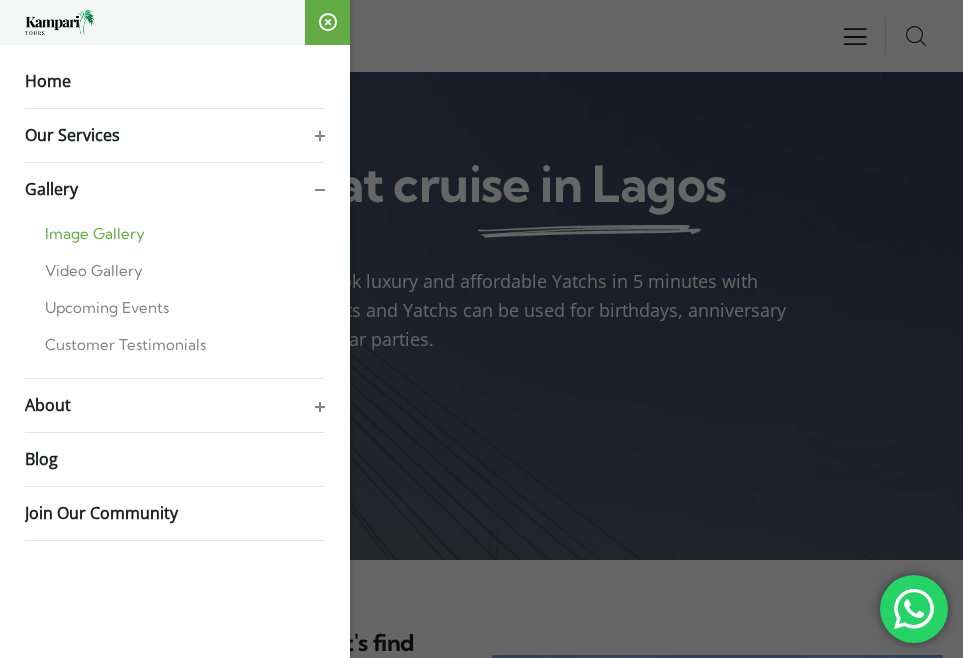 click on "Image Gallery" at bounding box center (95, 233) 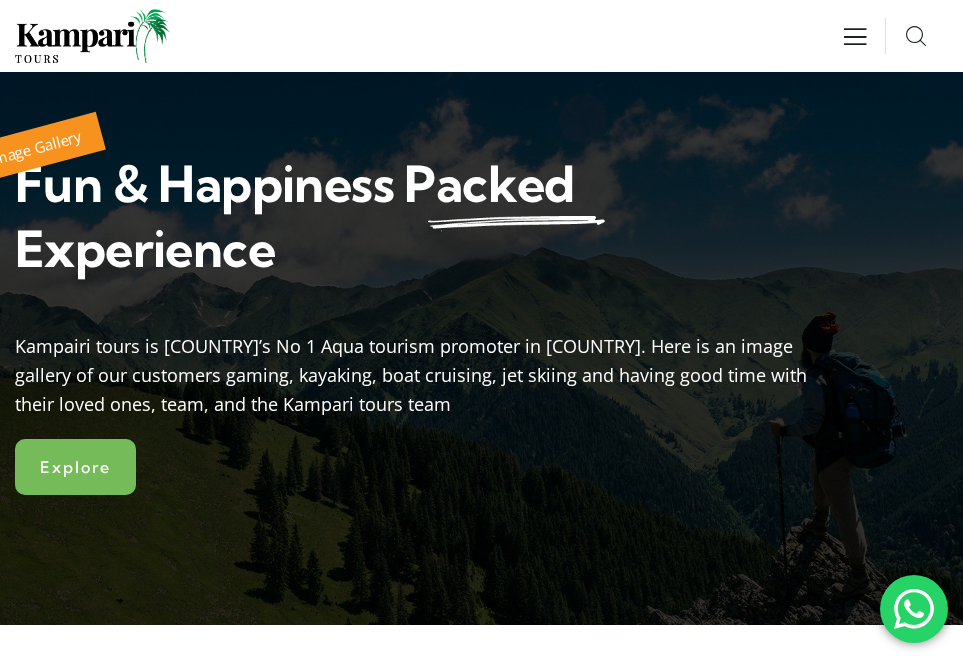 scroll, scrollTop: 0, scrollLeft: 0, axis: both 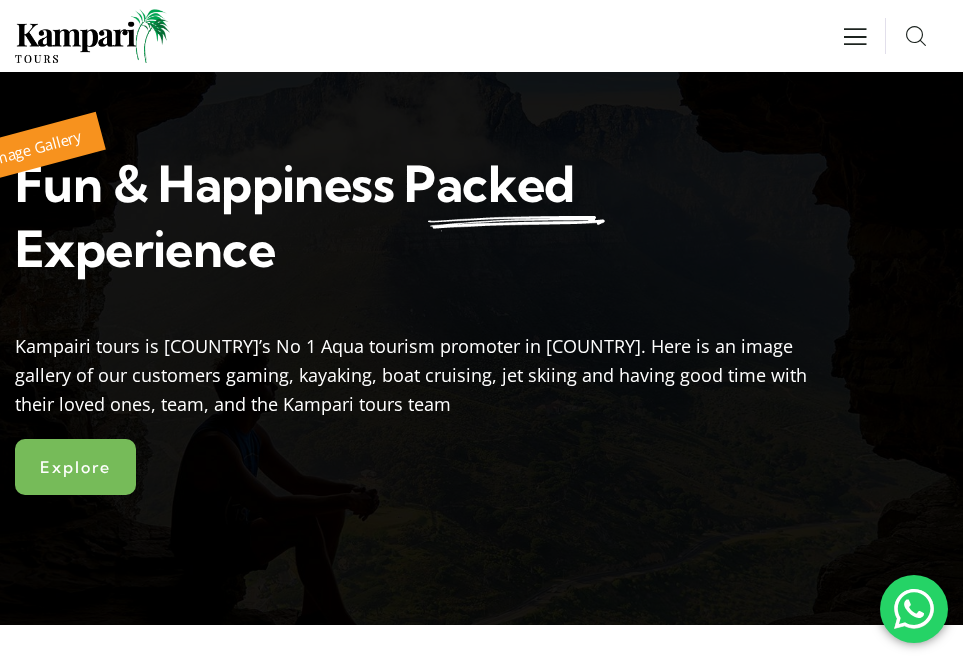 click at bounding box center [855, 37] 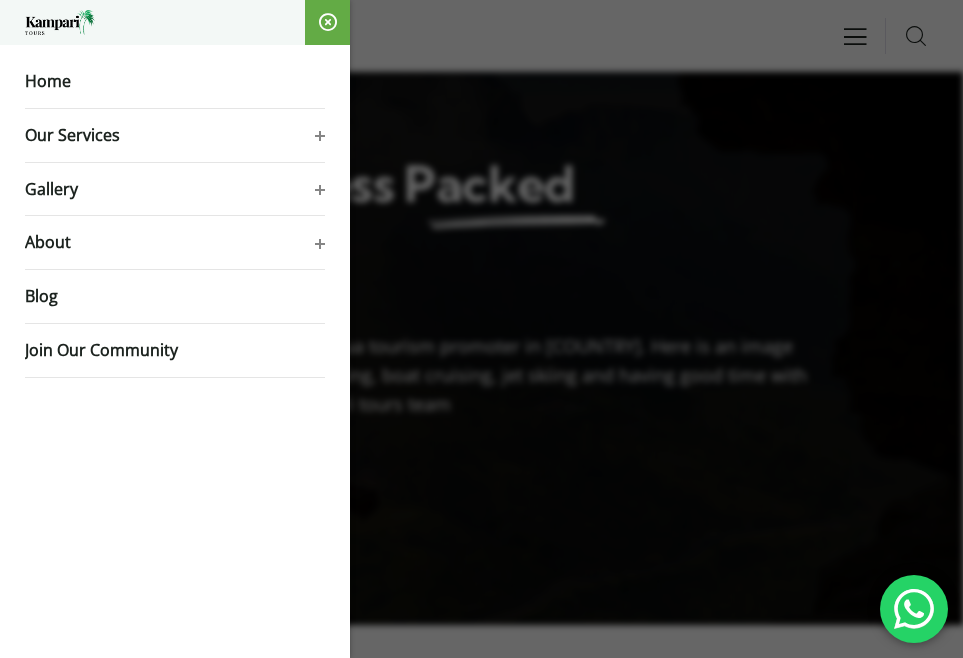 click at bounding box center (0, 0) 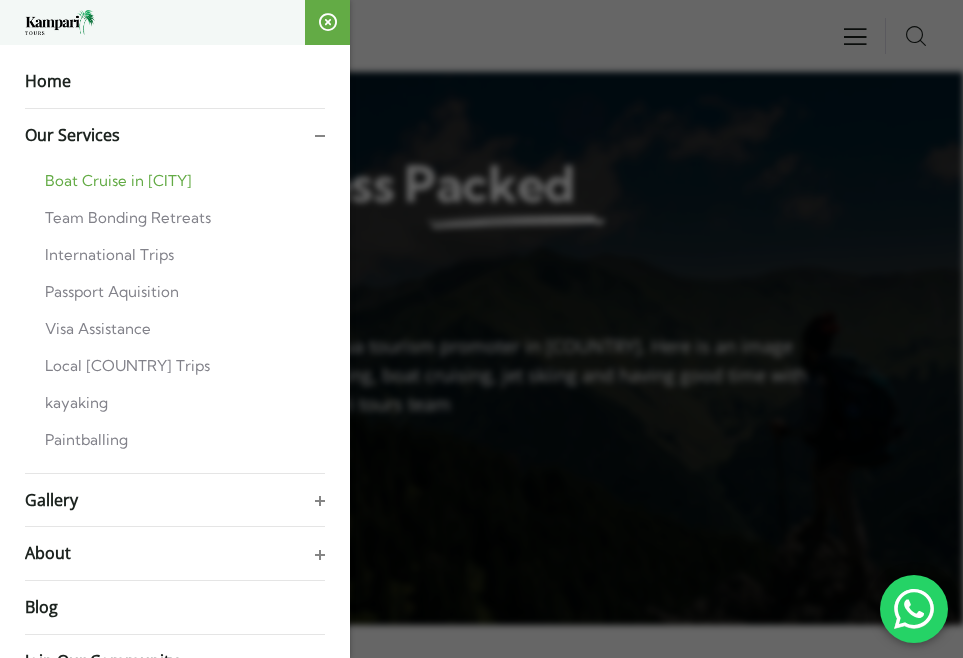click on "Boat Cruise in Lagos" at bounding box center [118, 180] 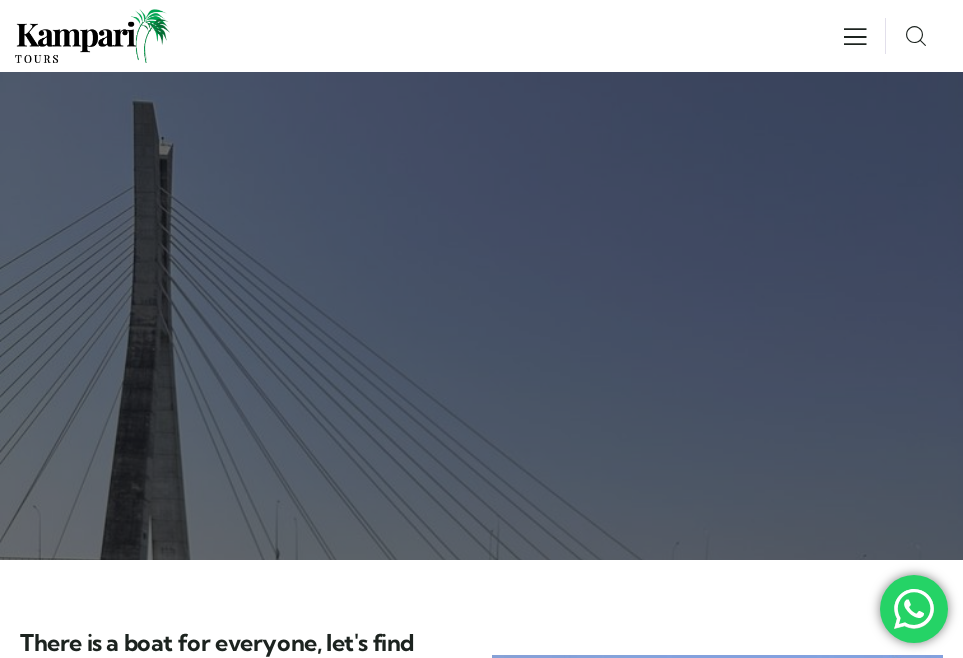 scroll, scrollTop: 0, scrollLeft: 0, axis: both 